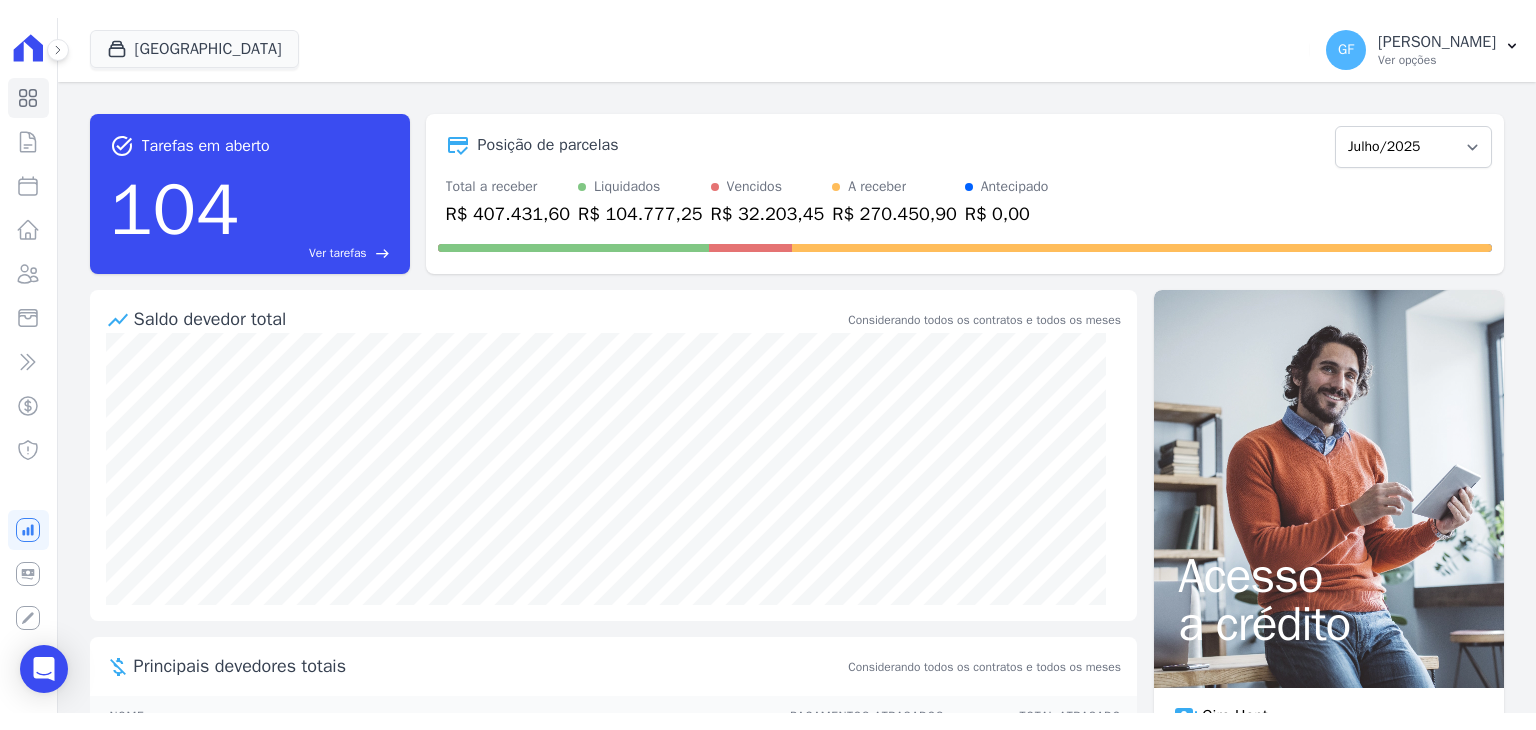 scroll, scrollTop: 0, scrollLeft: 0, axis: both 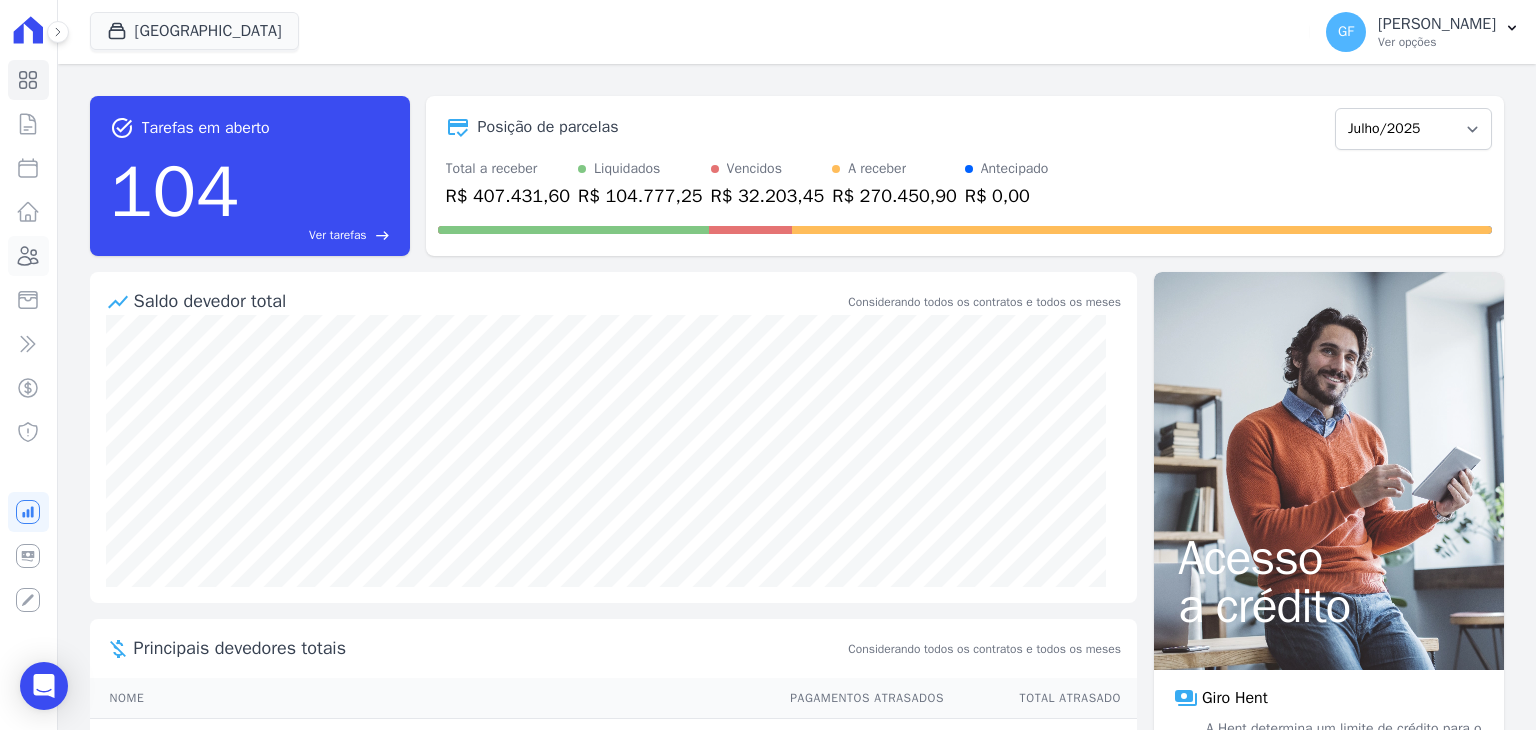 click on "Clientes" at bounding box center [28, 256] 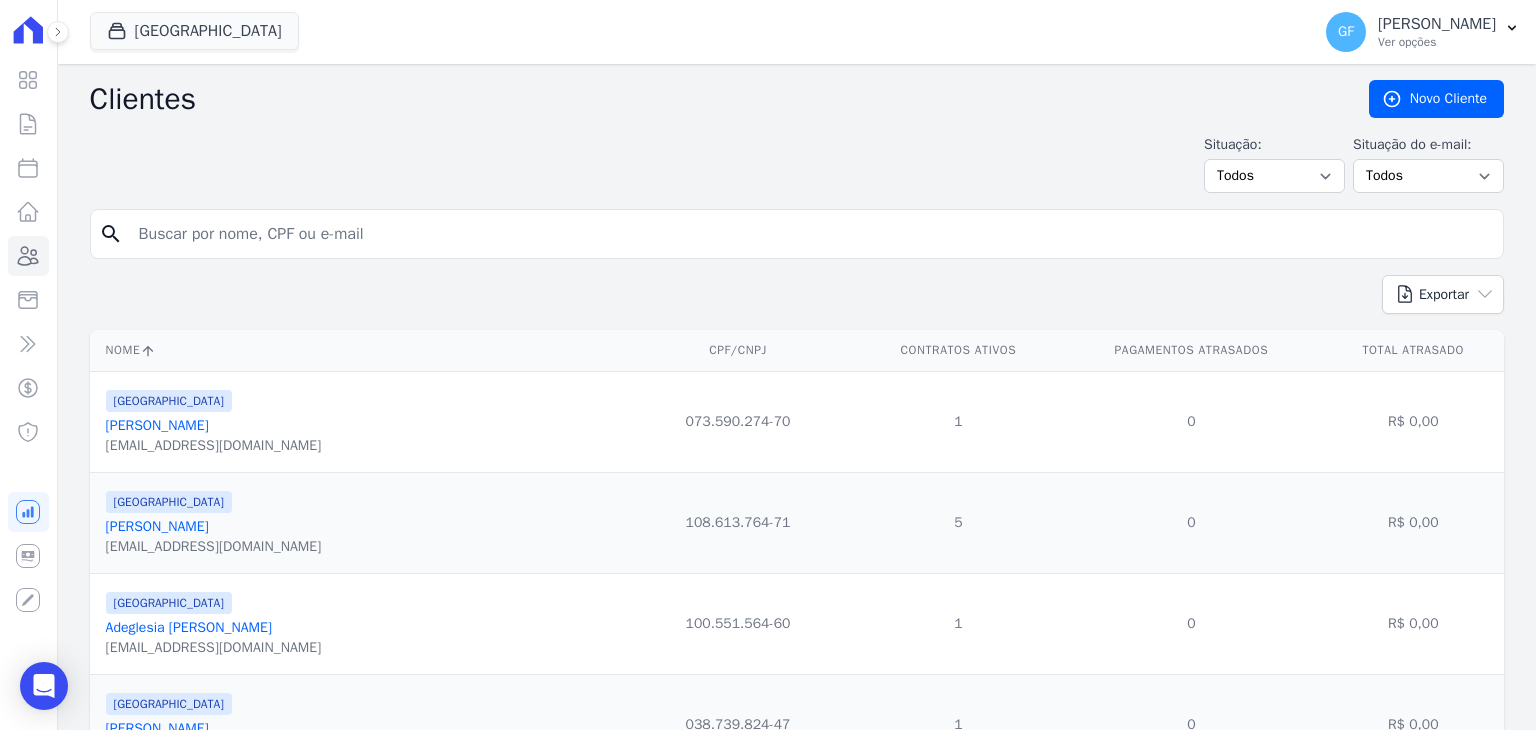 click at bounding box center [811, 234] 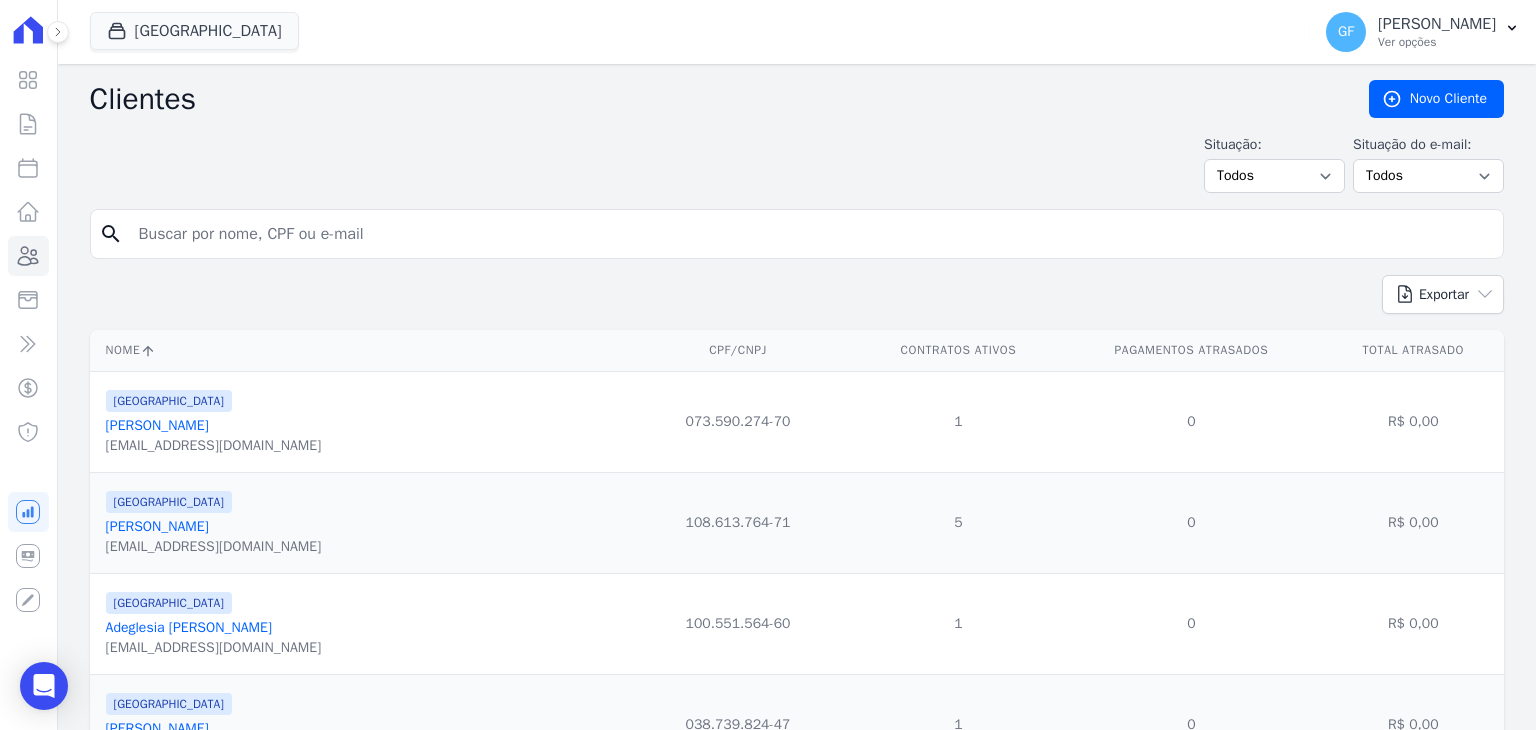 paste on "[PERSON_NAME]" 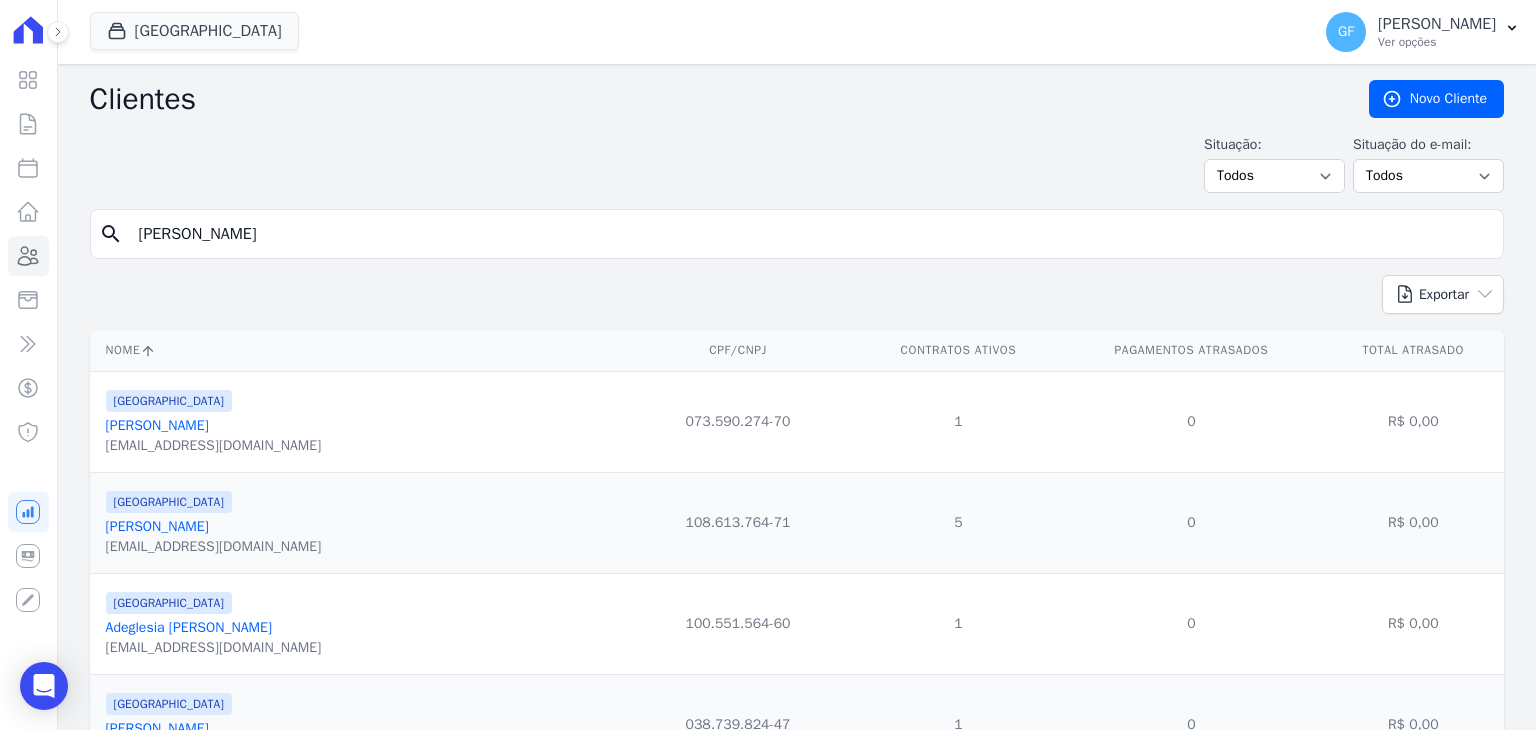 type on "[PERSON_NAME]" 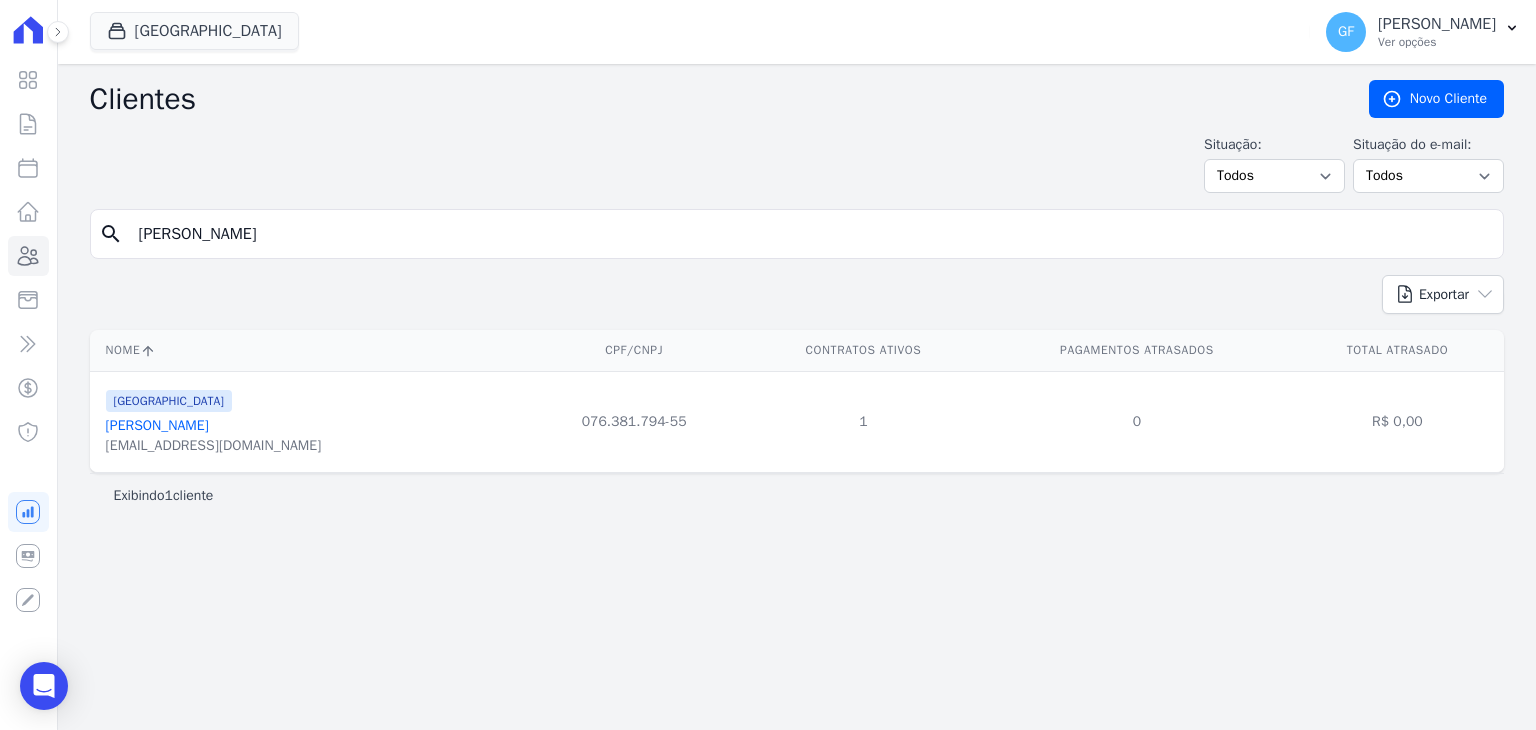 click on "[PERSON_NAME]" at bounding box center (157, 425) 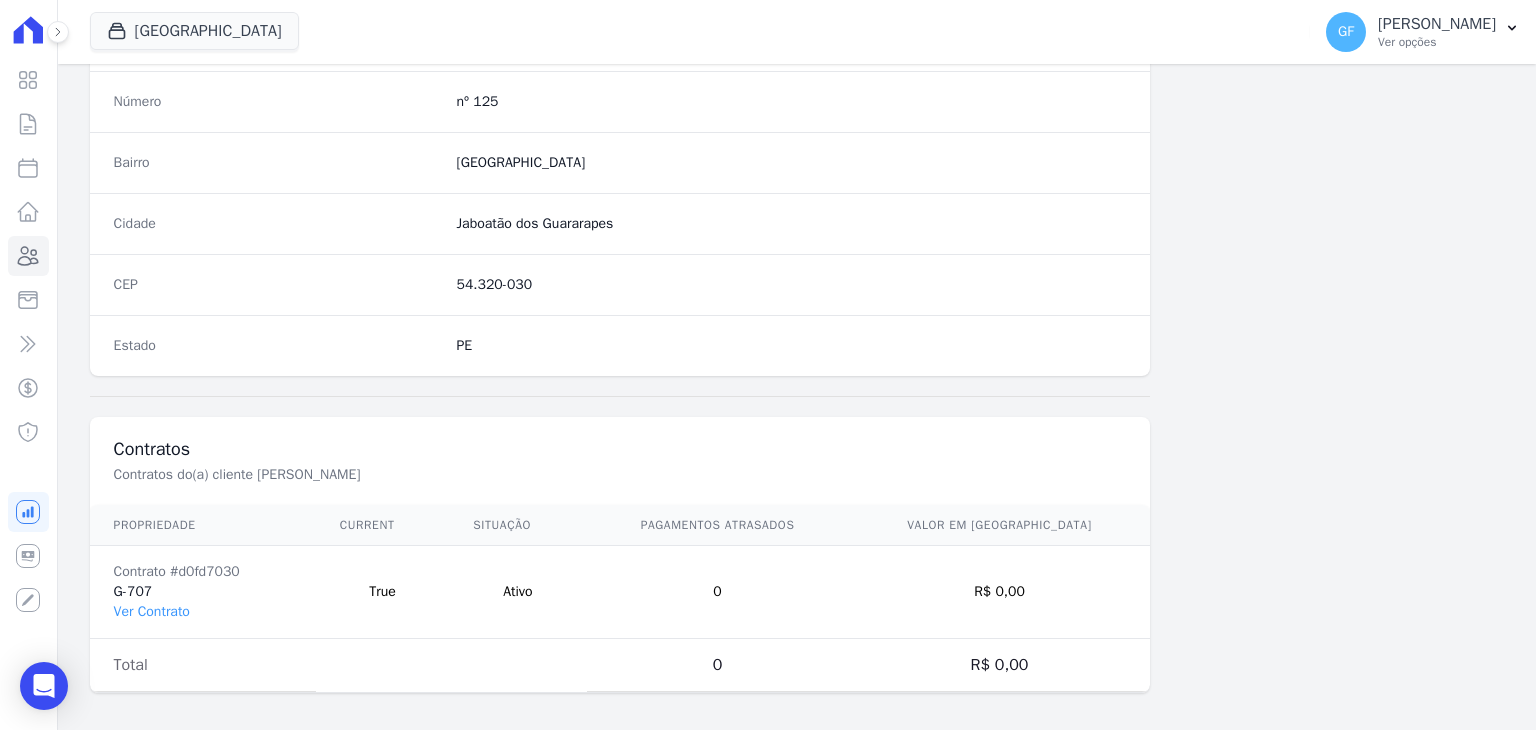 scroll, scrollTop: 1135, scrollLeft: 0, axis: vertical 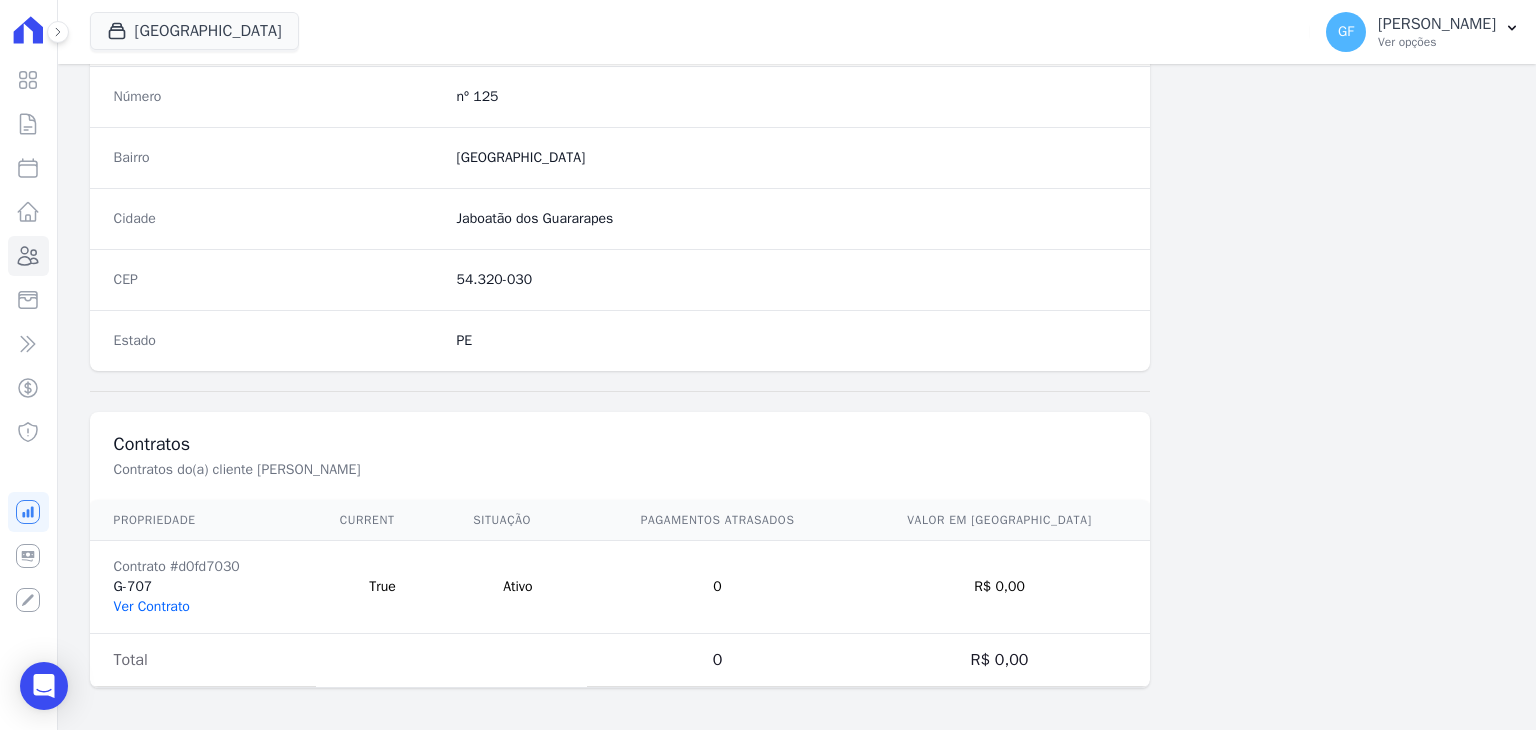 click on "Ver Contrato" at bounding box center [152, 606] 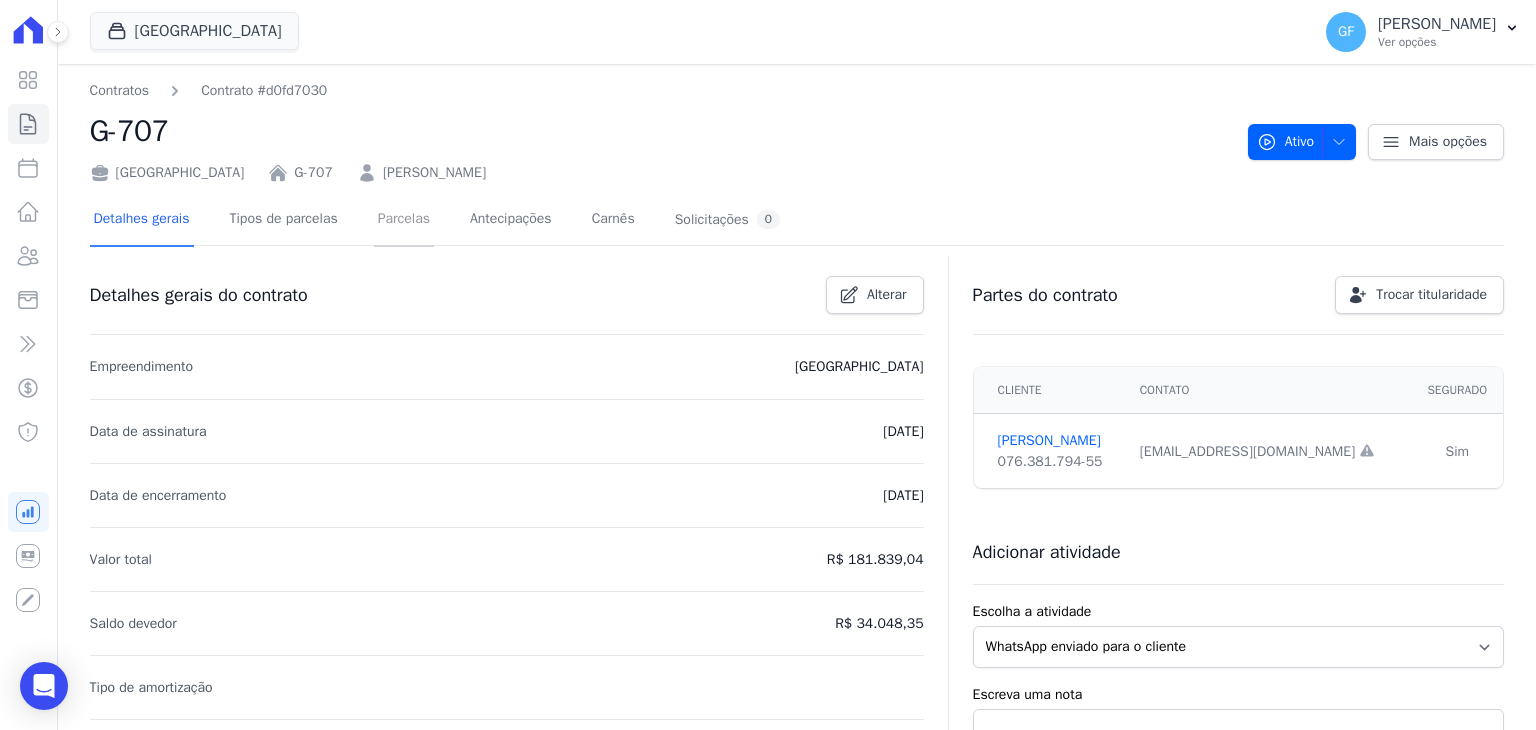 click on "Parcelas" at bounding box center [404, 220] 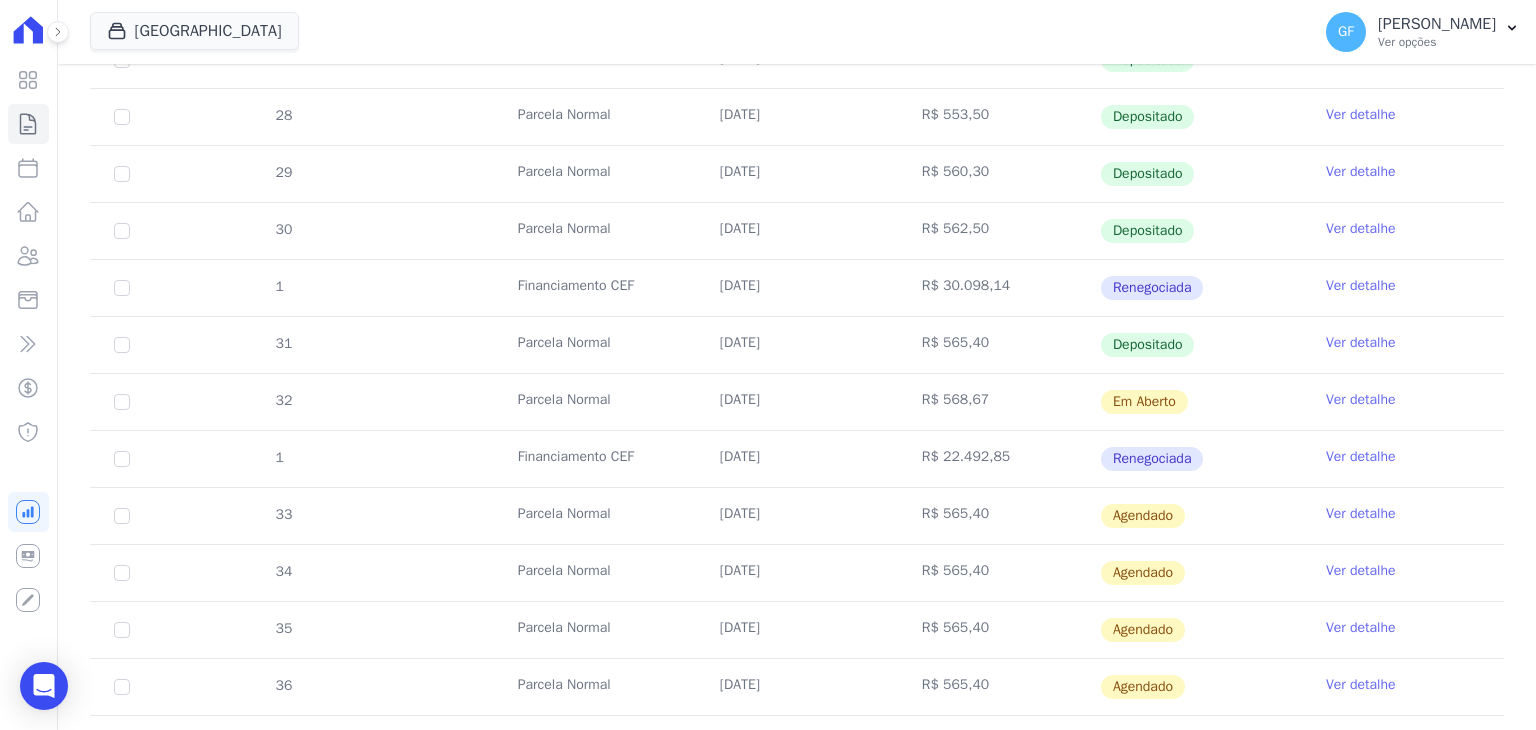 scroll, scrollTop: 700, scrollLeft: 0, axis: vertical 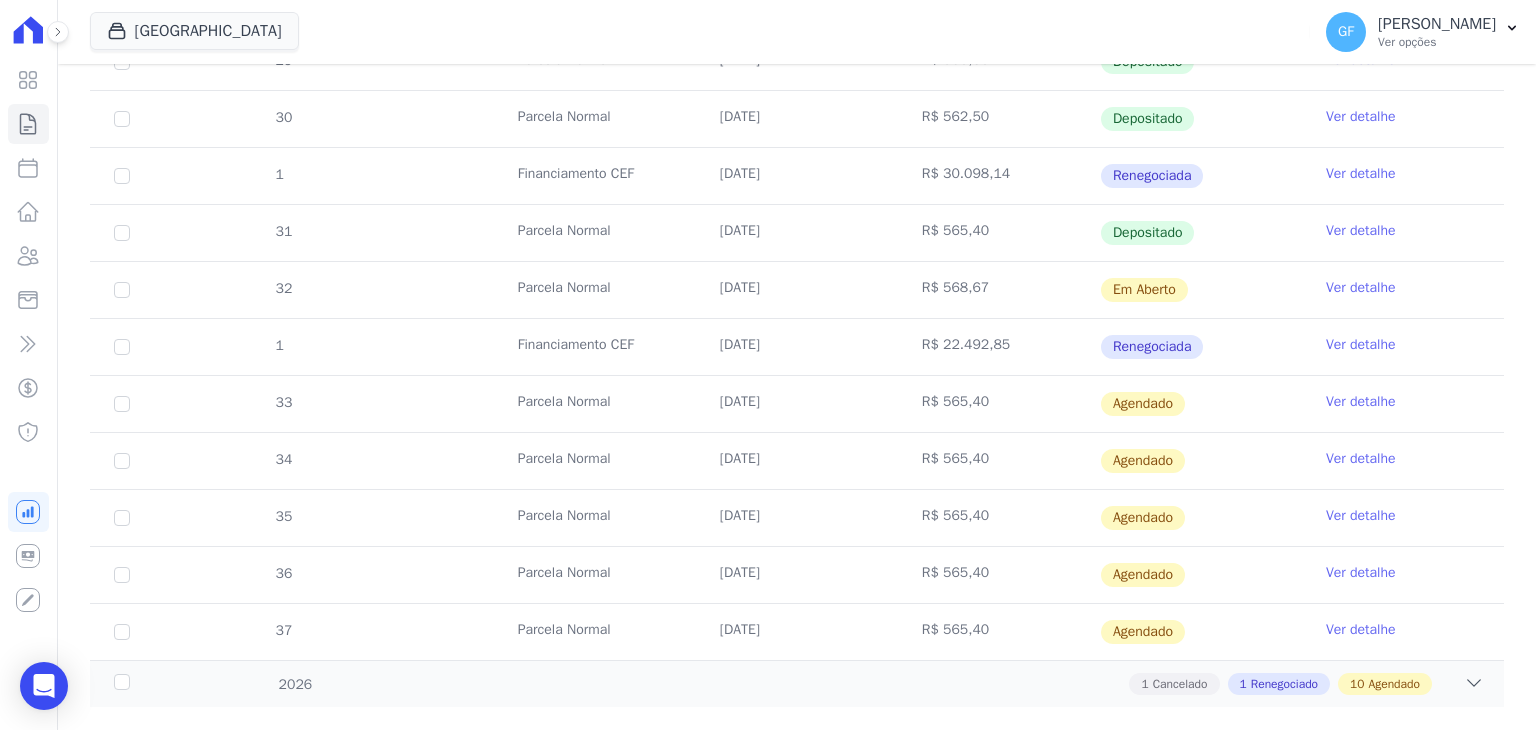 drag, startPoint x: 794, startPoint y: 310, endPoint x: 1251, endPoint y: 296, distance: 457.2144 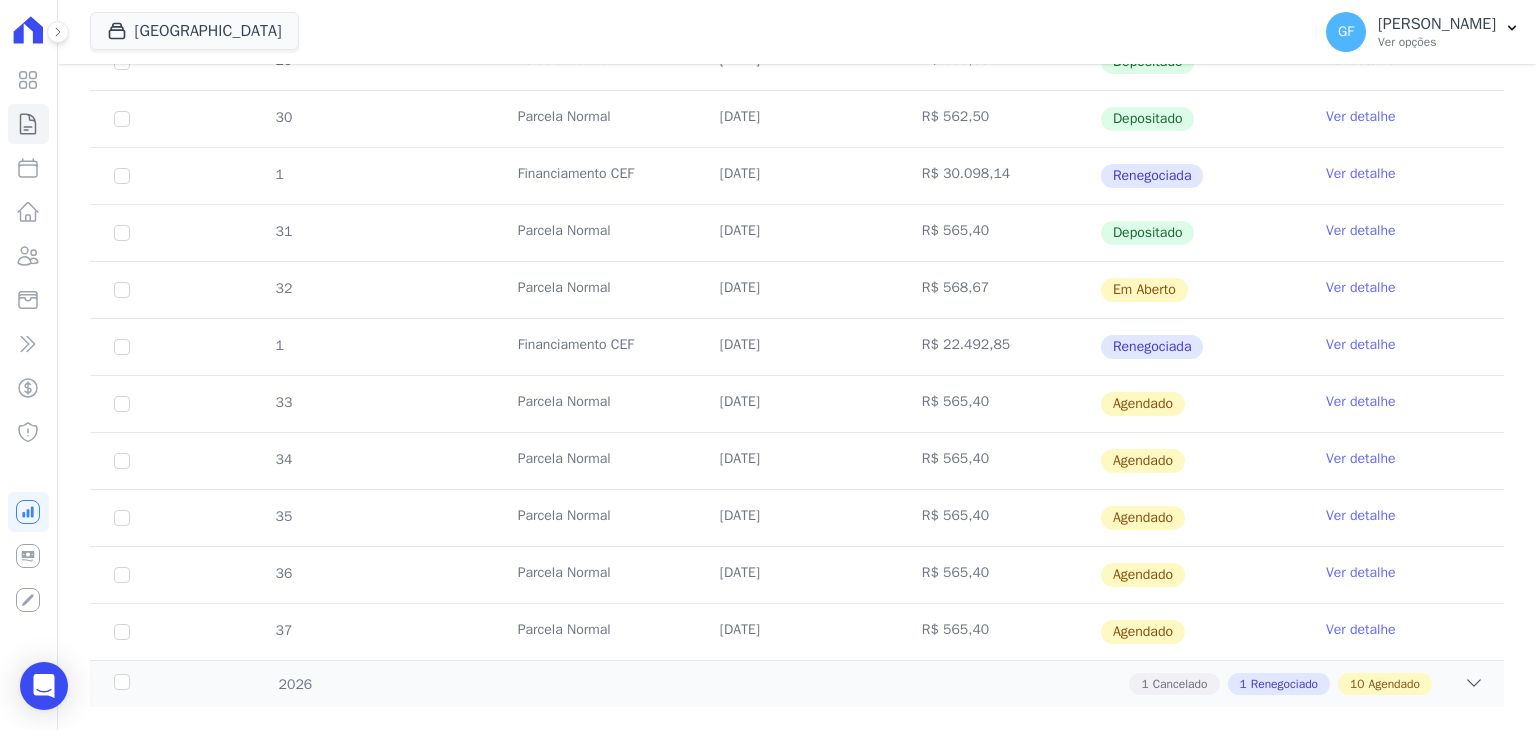 click on "Ver detalhe" at bounding box center [1361, 288] 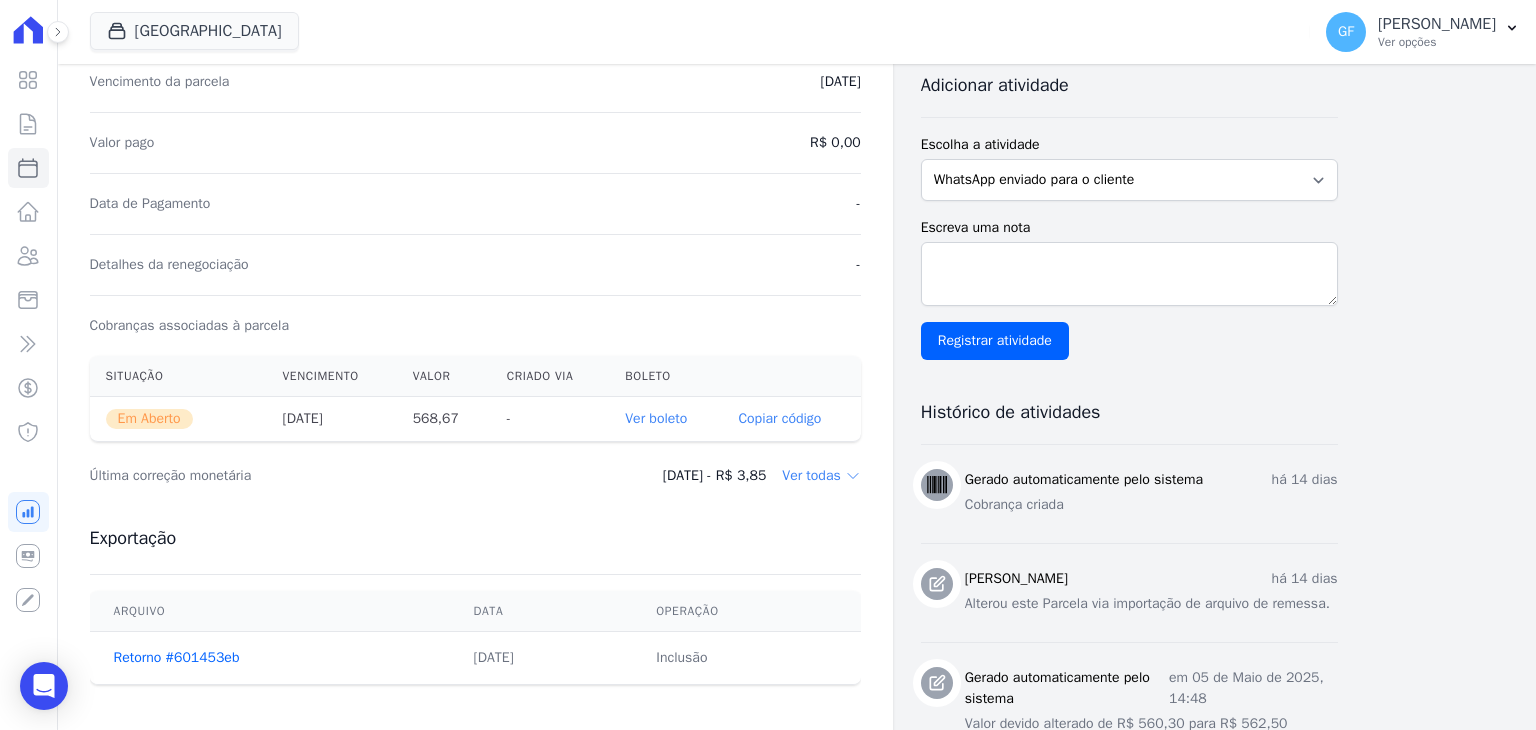 scroll, scrollTop: 500, scrollLeft: 0, axis: vertical 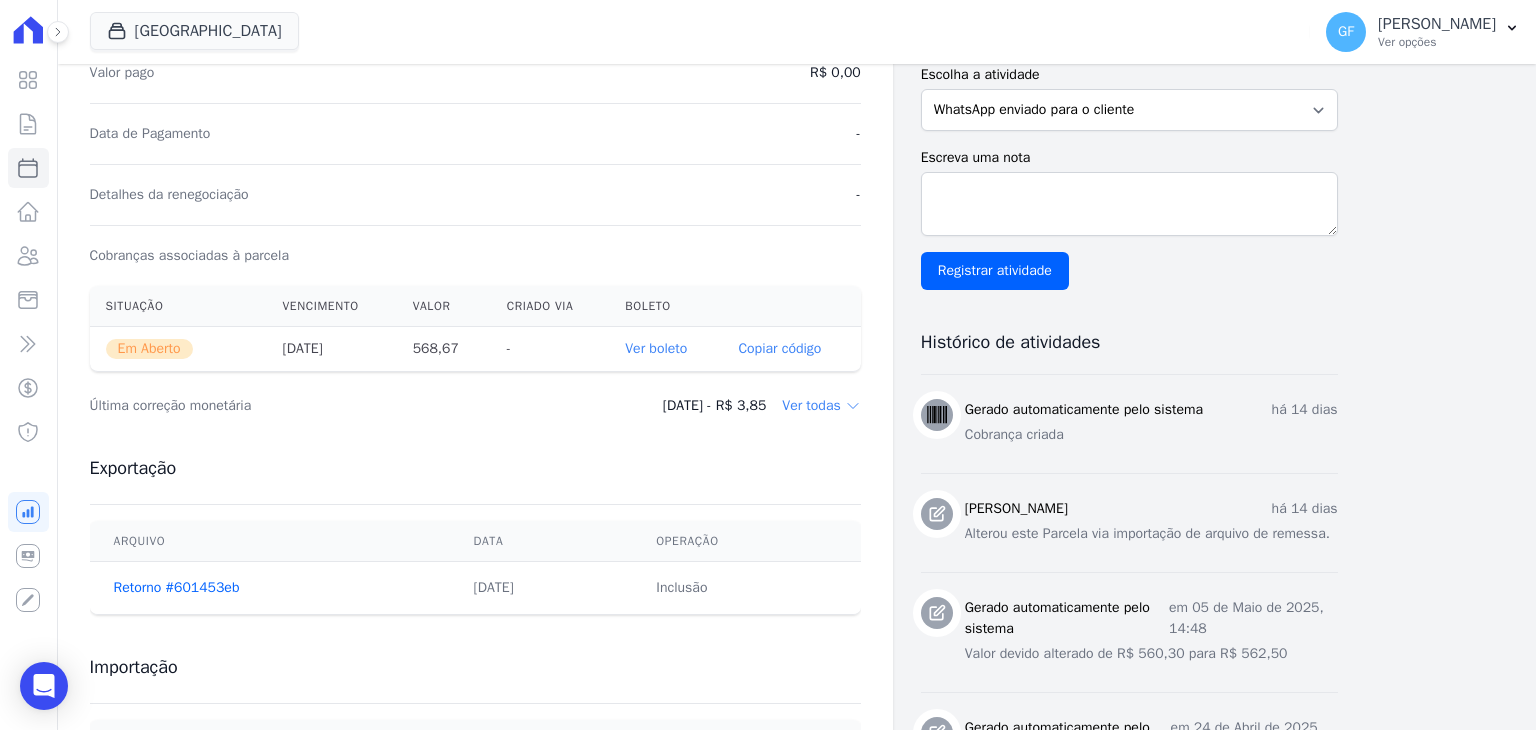 click on "Ver boleto" at bounding box center [656, 348] 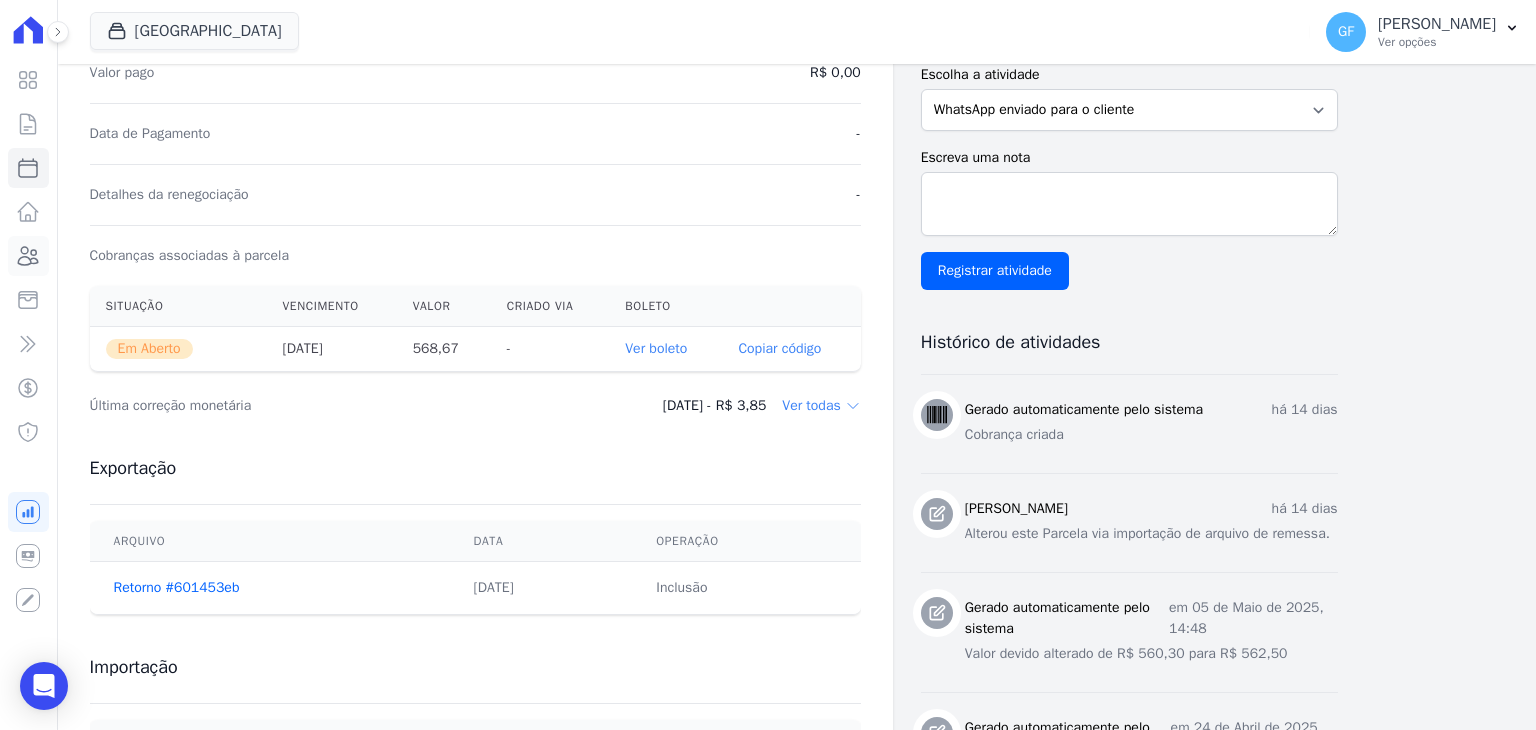 click 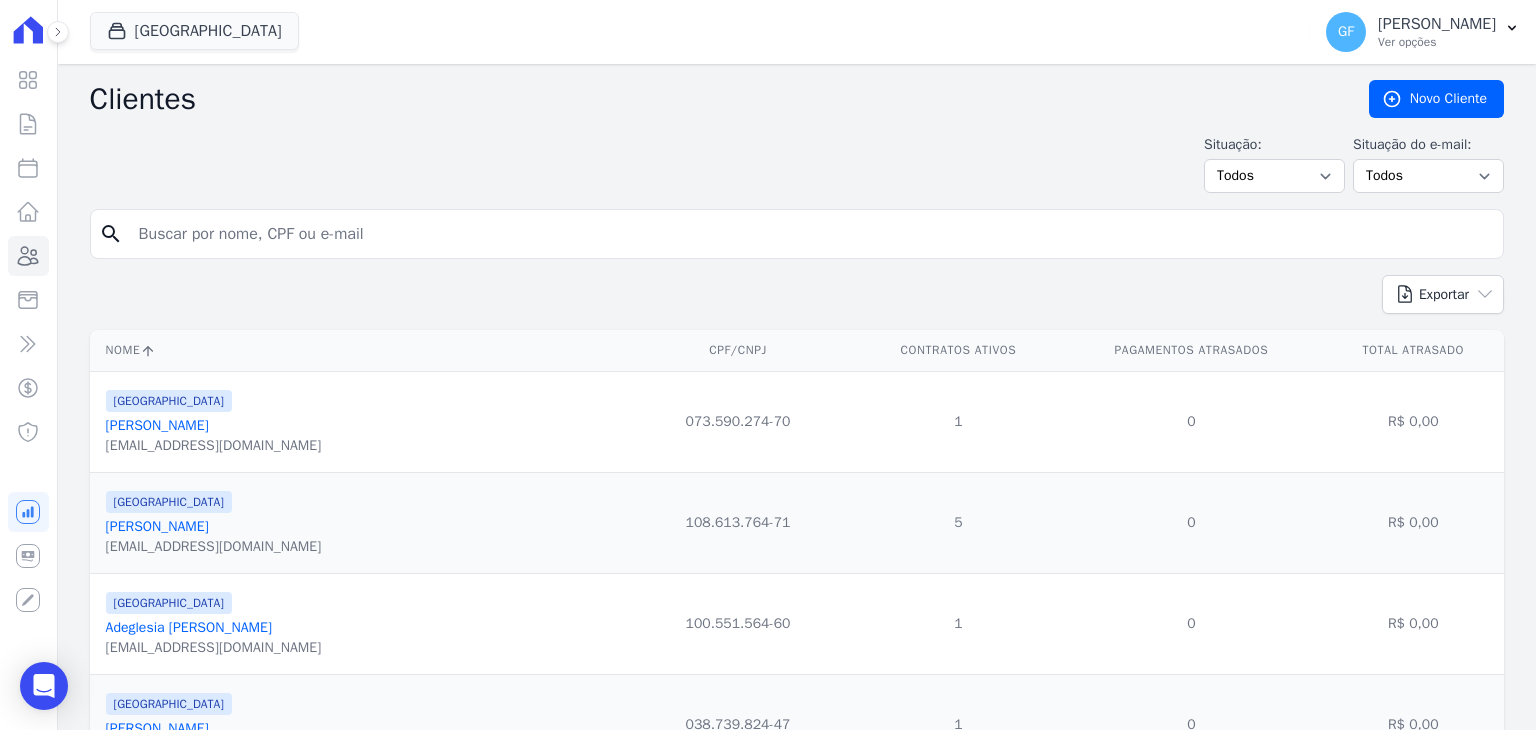 click at bounding box center [811, 234] 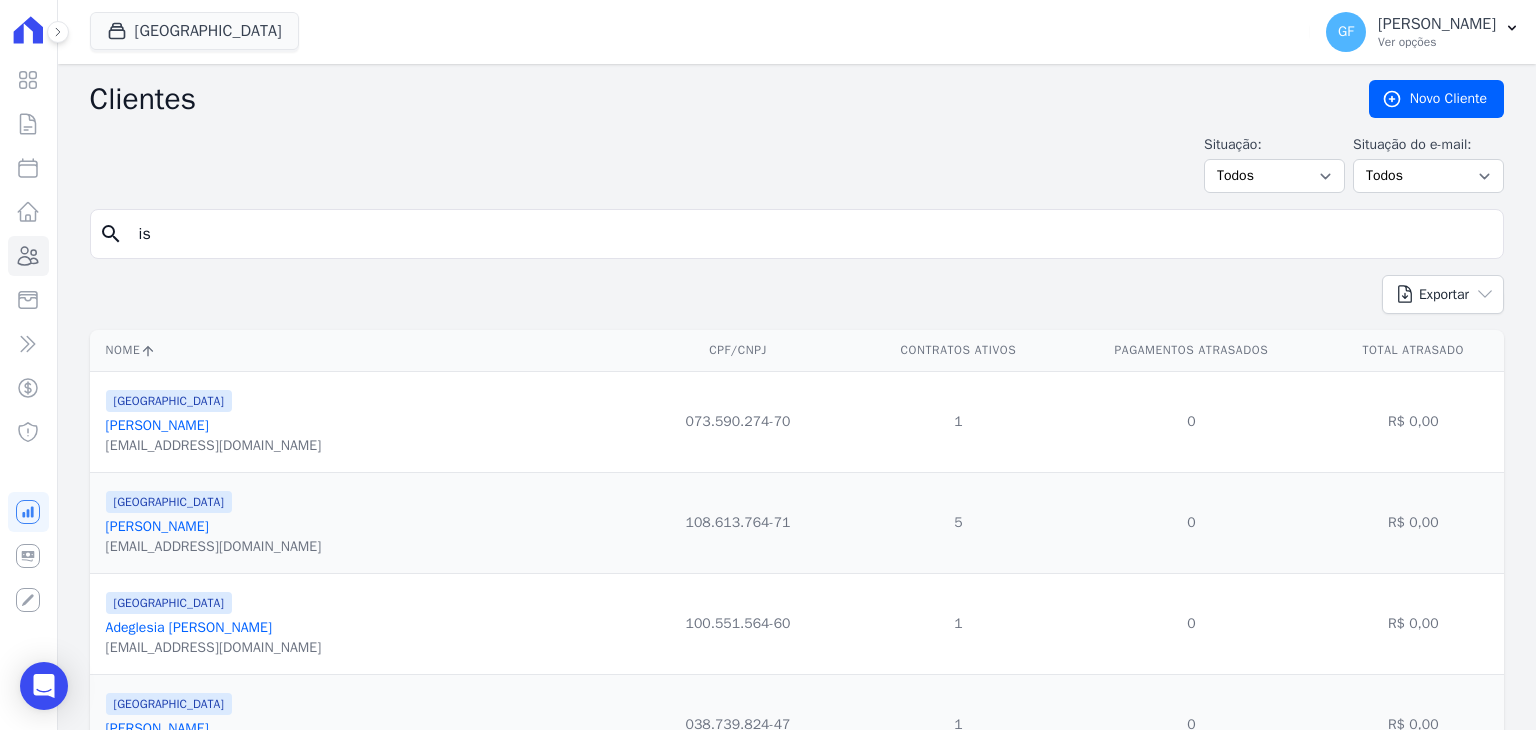 type on "isis santan" 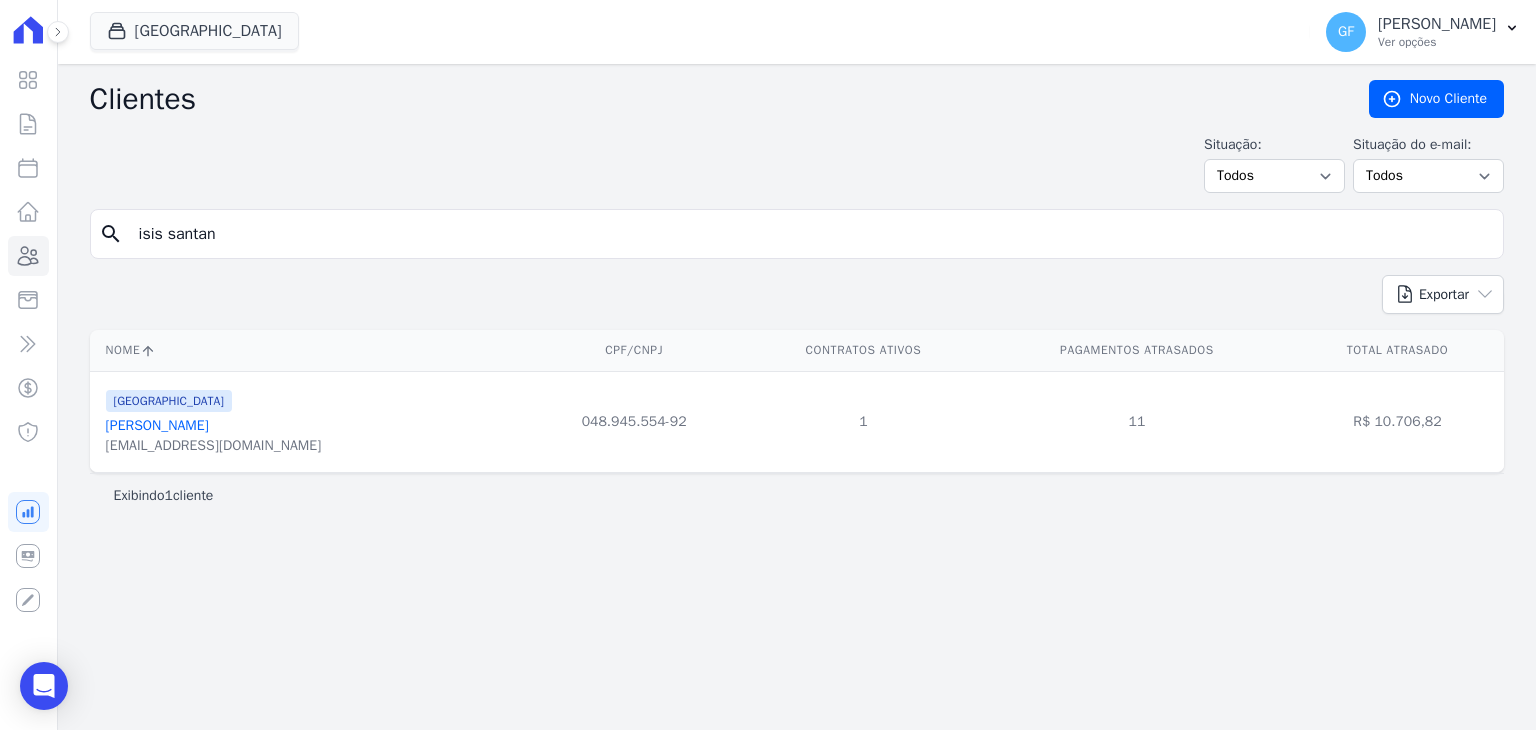 click on "[PERSON_NAME]" at bounding box center (214, 426) 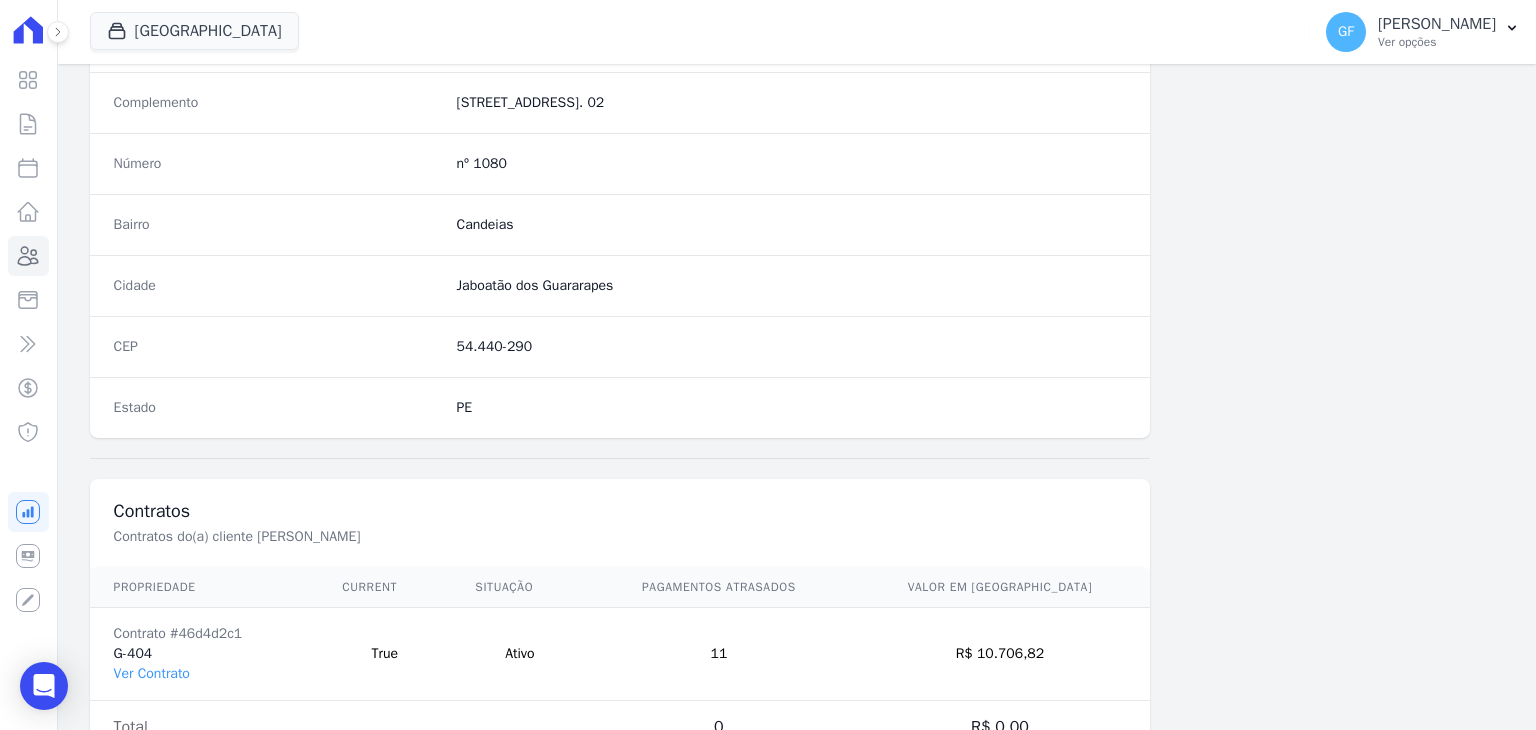 scroll, scrollTop: 1135, scrollLeft: 0, axis: vertical 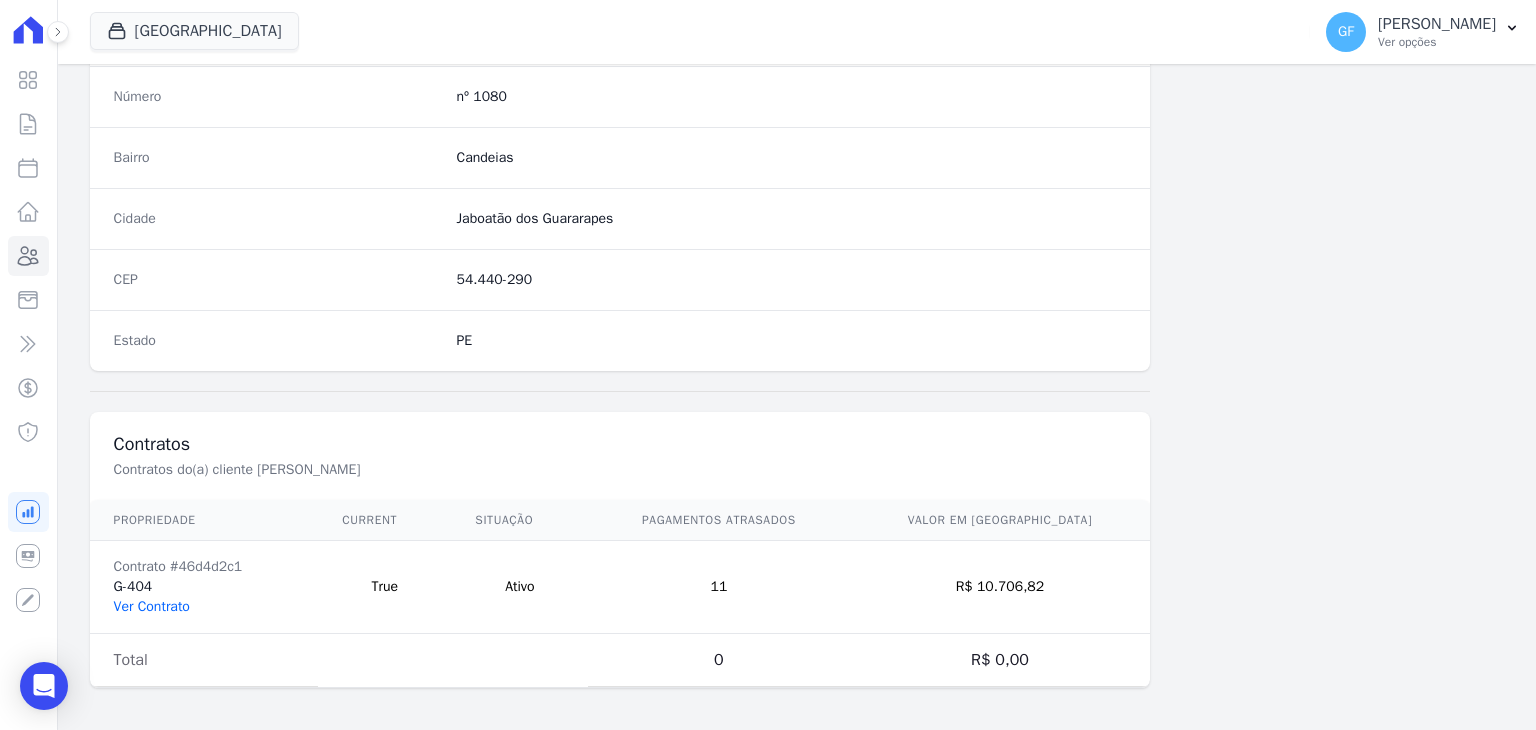 click on "Ver Contrato" at bounding box center [152, 606] 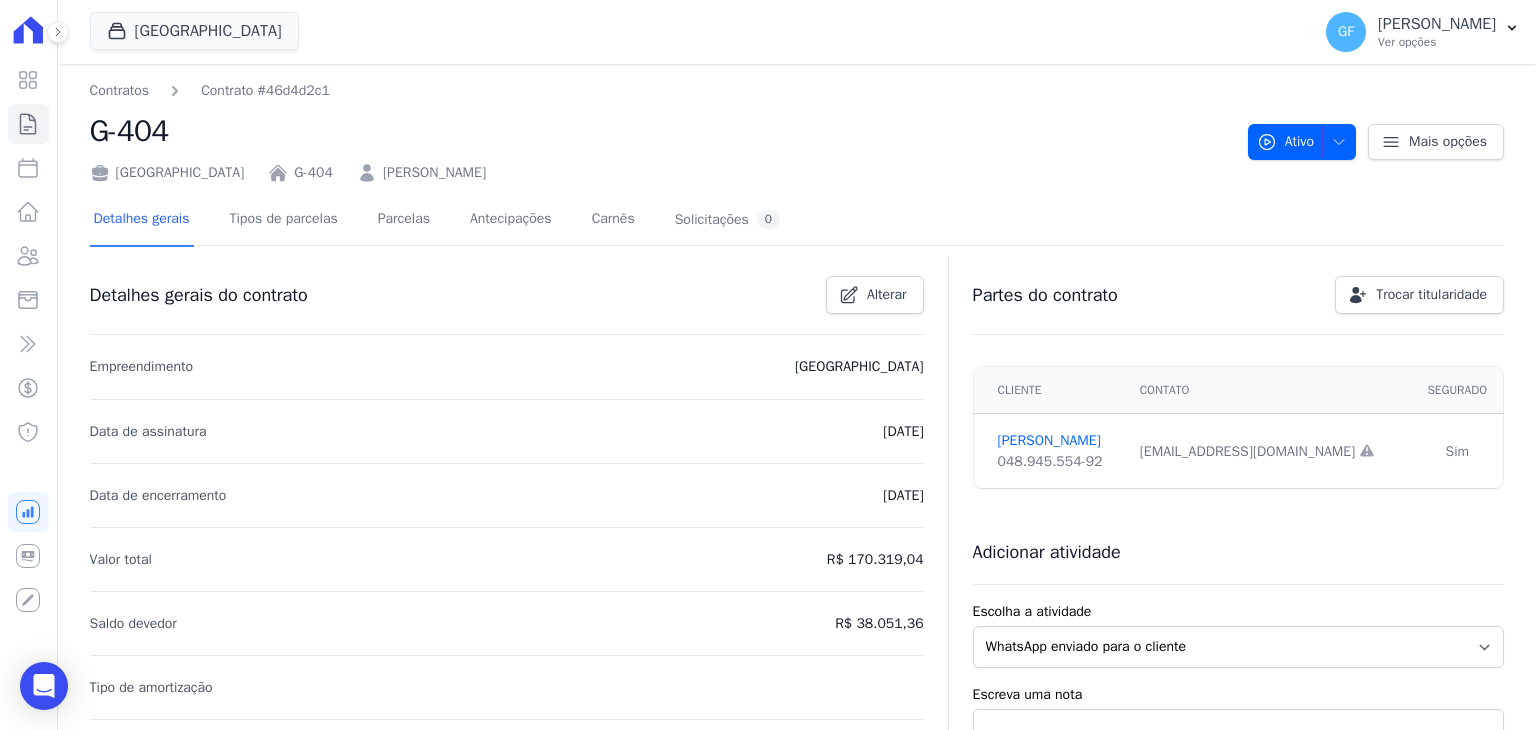 click on "Detalhes gerais
Tipos de parcelas
[GEOGRAPHIC_DATA]
Antecipações
Carnês
Solicitações
0" at bounding box center [437, 220] 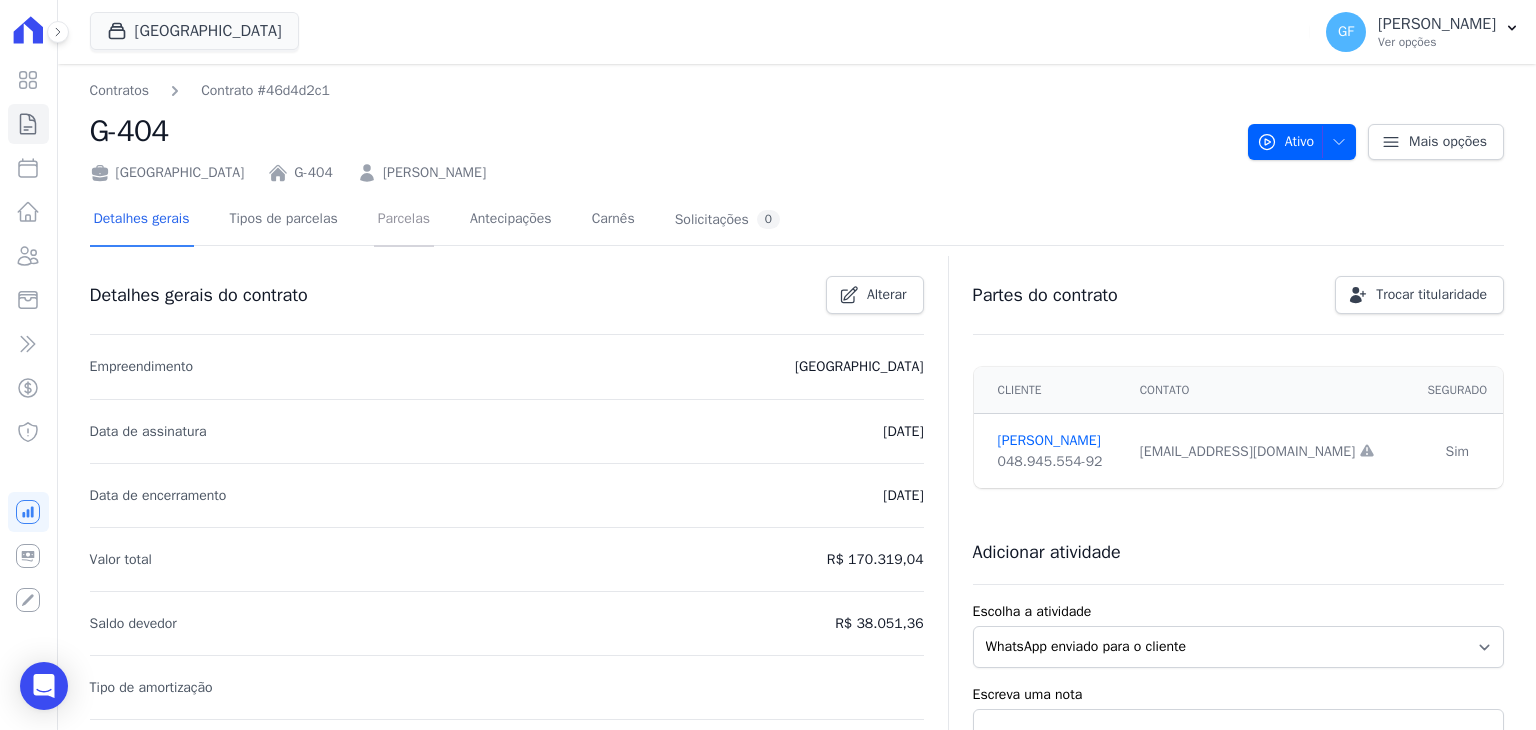 click on "Parcelas" at bounding box center [404, 220] 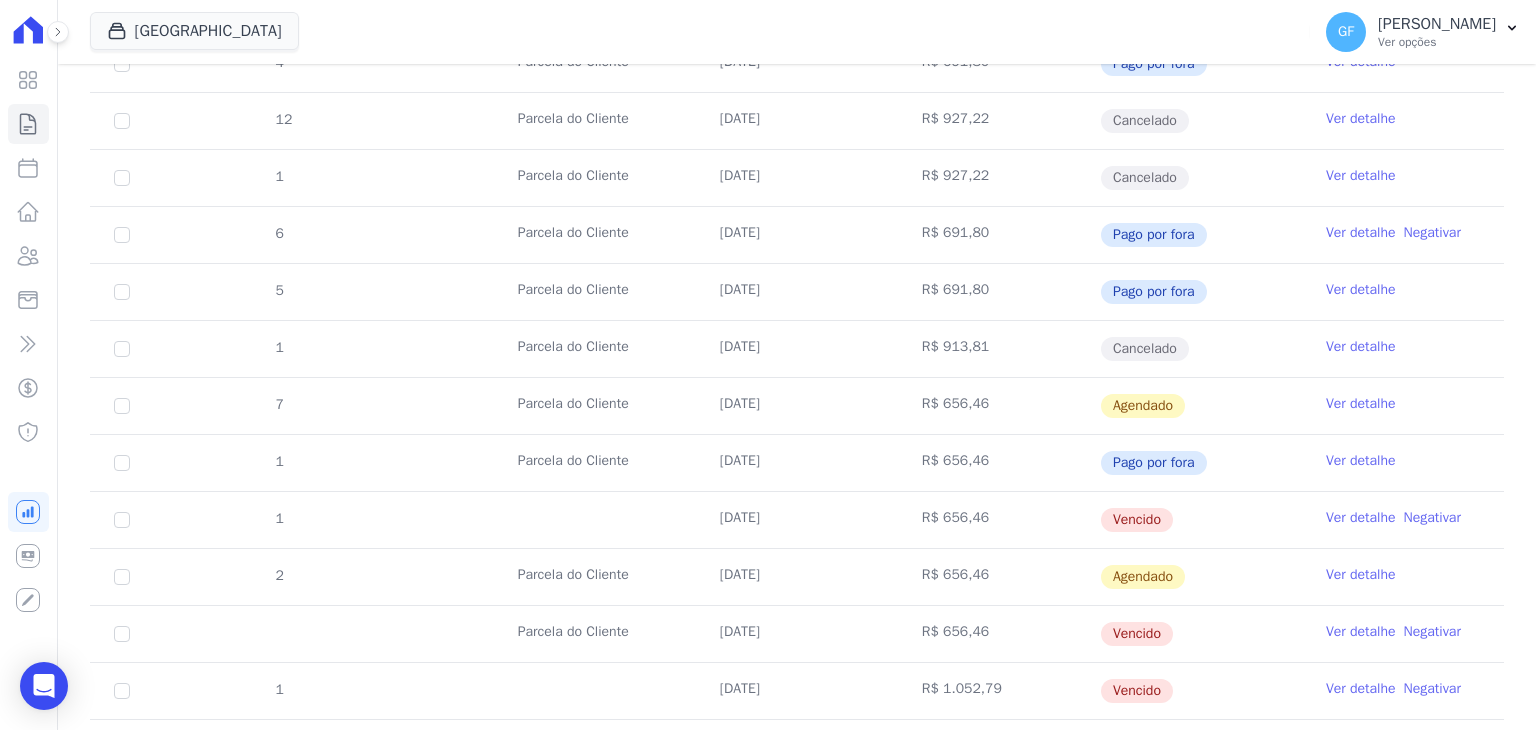 scroll, scrollTop: 700, scrollLeft: 0, axis: vertical 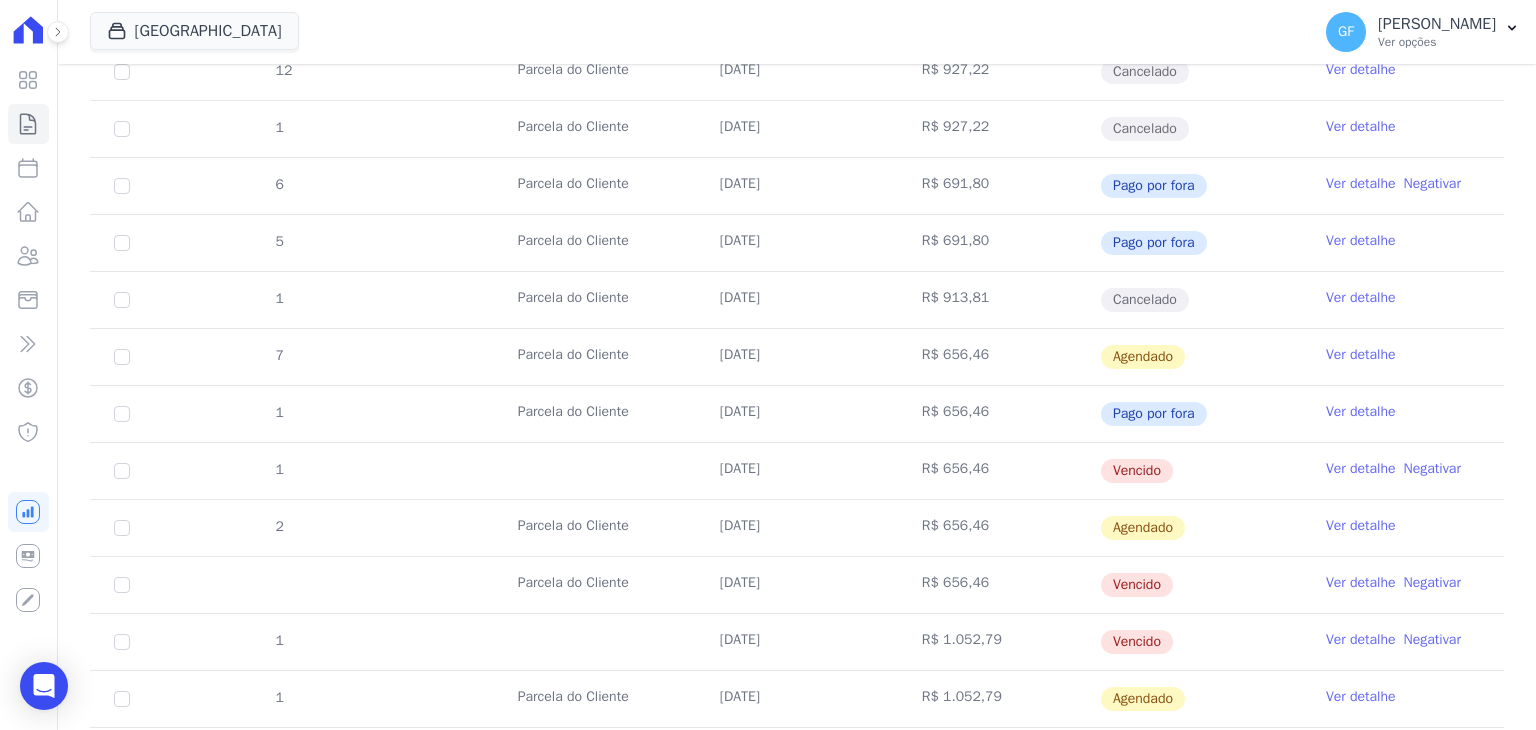 drag, startPoint x: 708, startPoint y: 527, endPoint x: 985, endPoint y: 520, distance: 277.08844 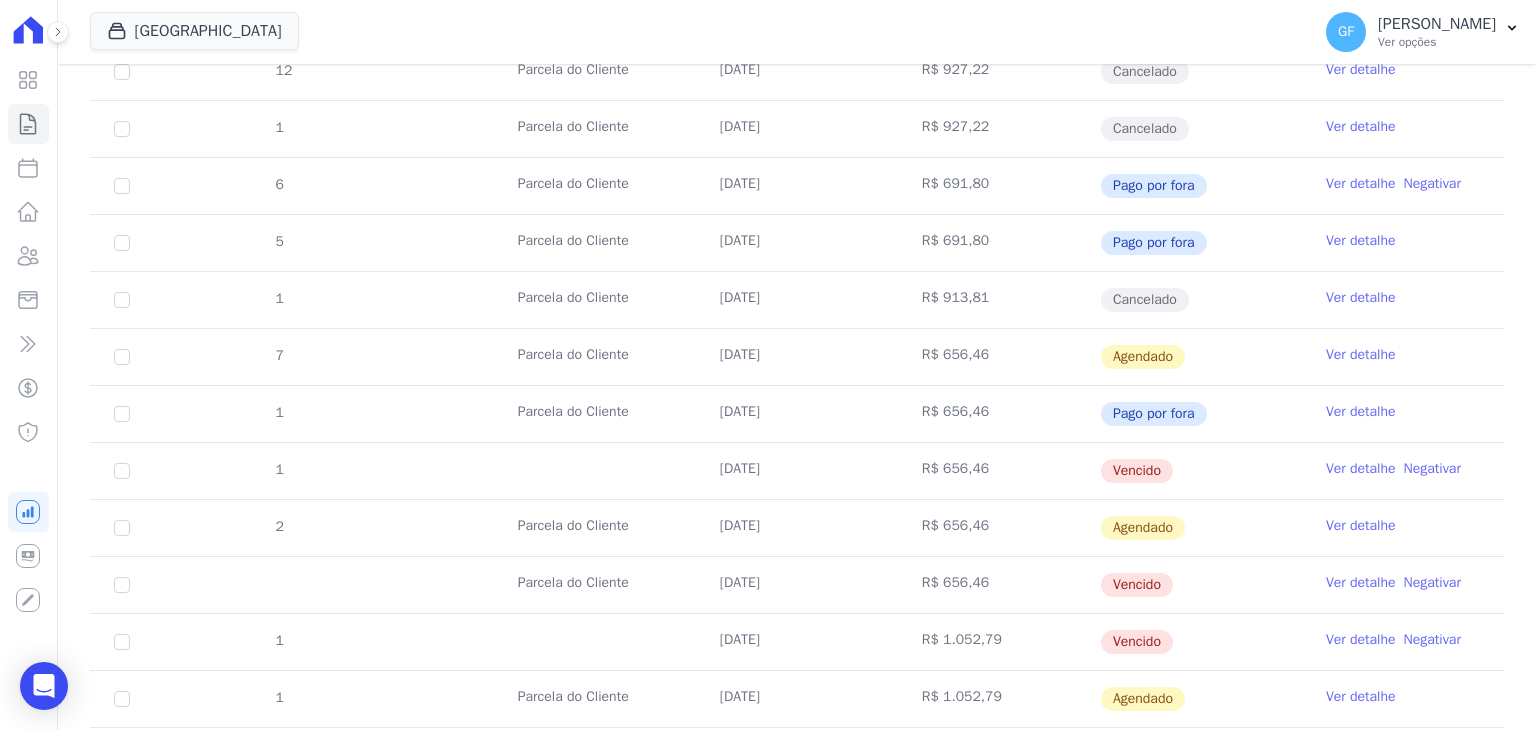 click on "Ver detalhe" at bounding box center [1361, 640] 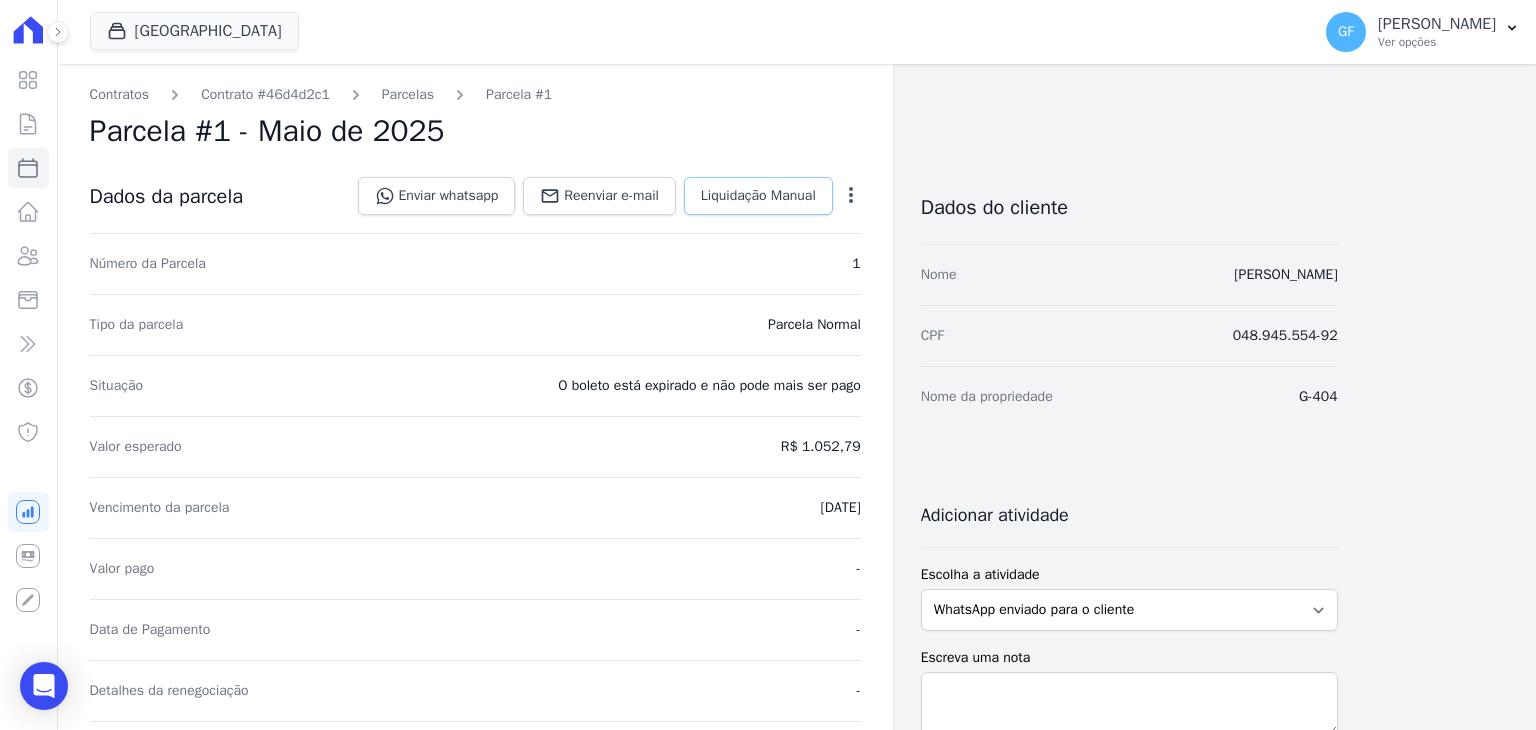 click on "Liquidação Manual" at bounding box center (758, 196) 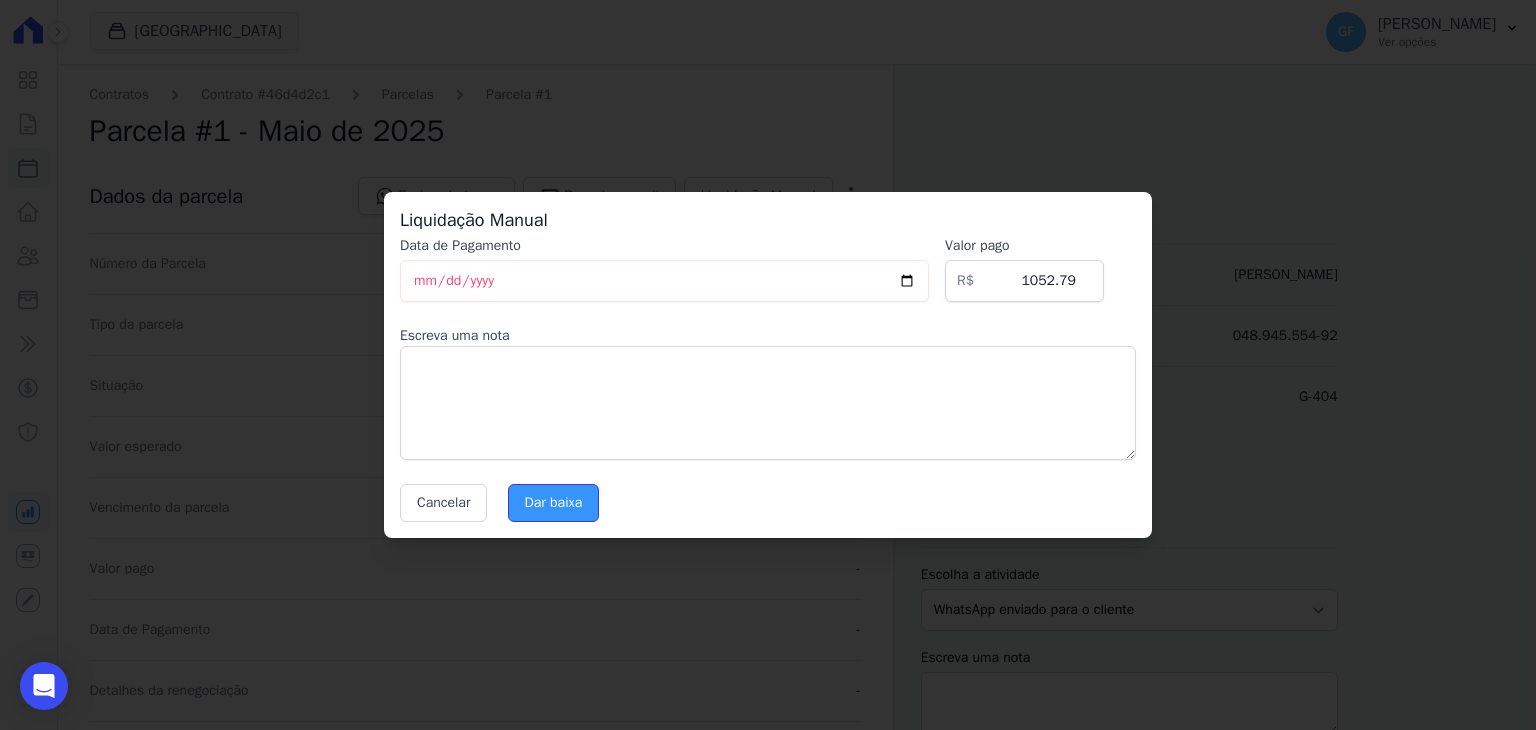 click on "Dar baixa" at bounding box center [554, 503] 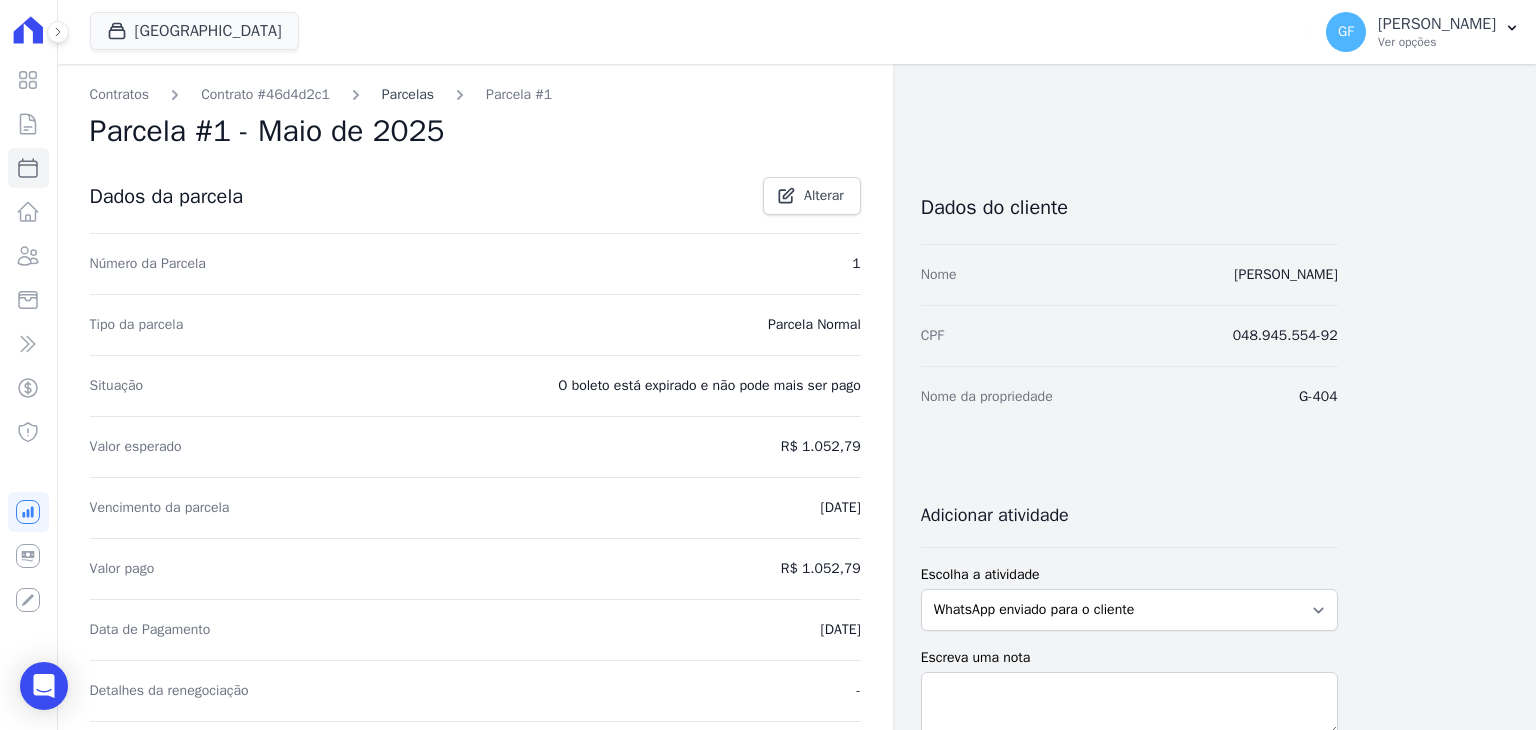 click on "Parcelas" at bounding box center [408, 94] 